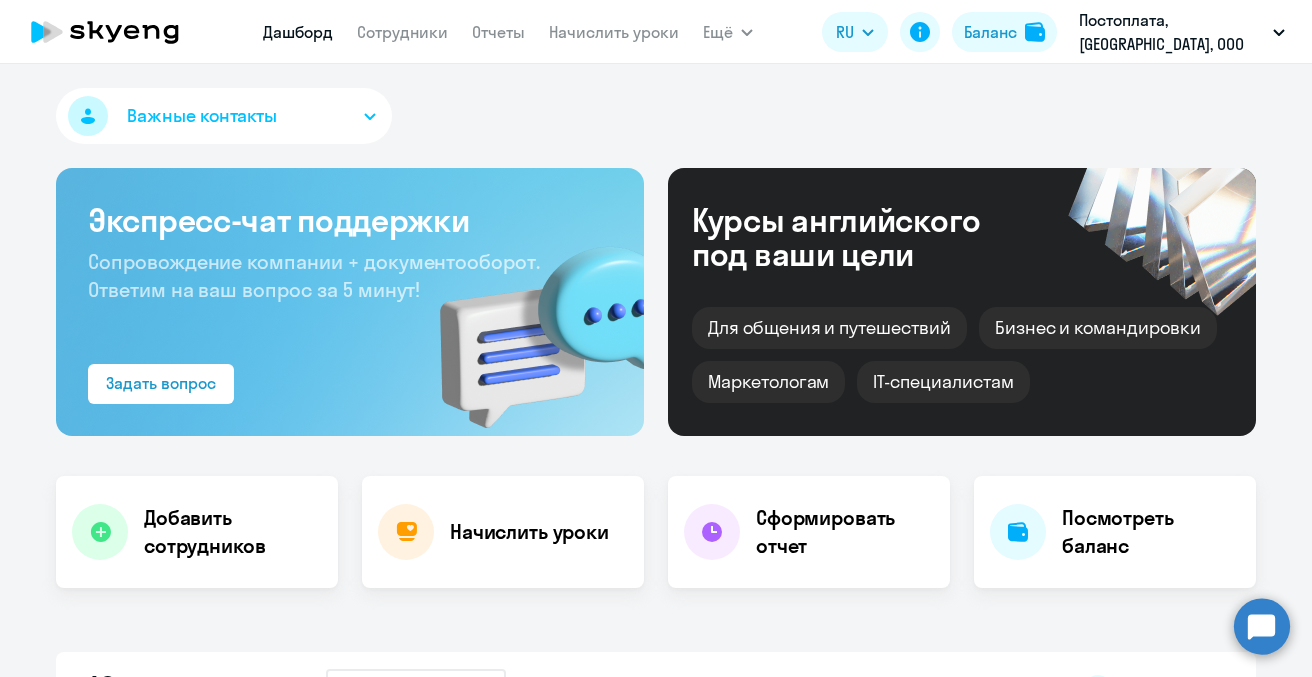 scroll, scrollTop: 0, scrollLeft: 0, axis: both 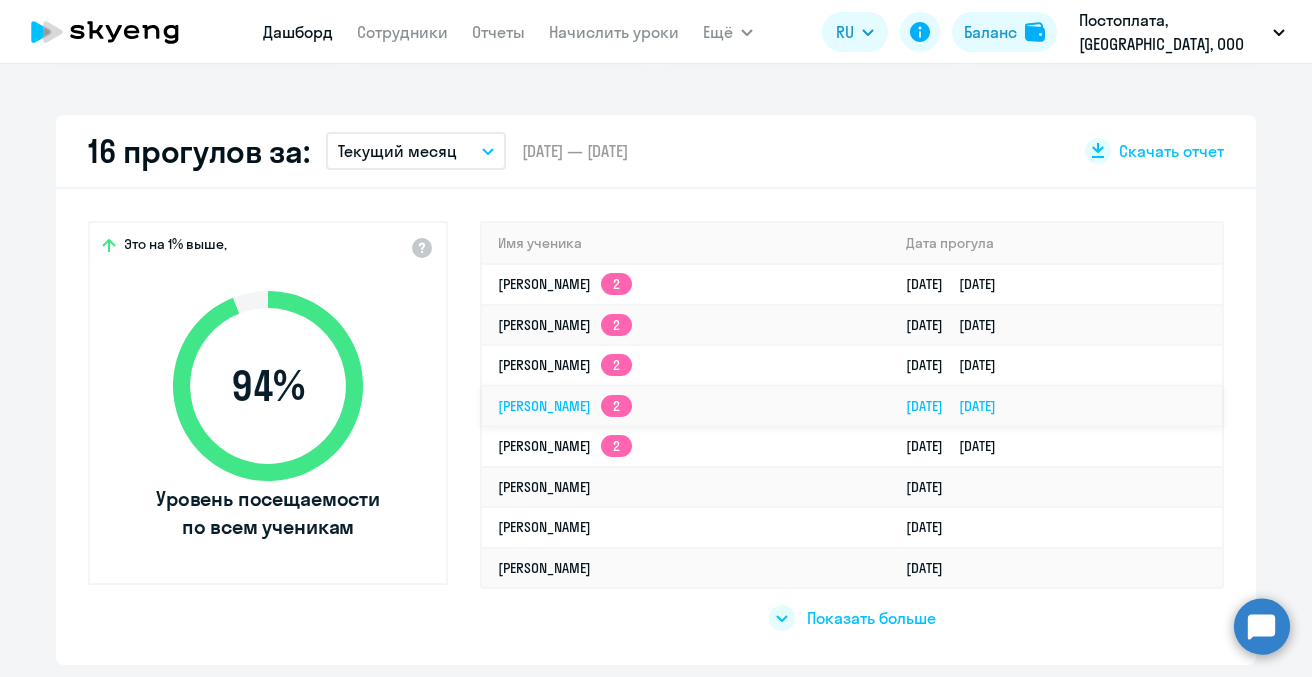 select on "30" 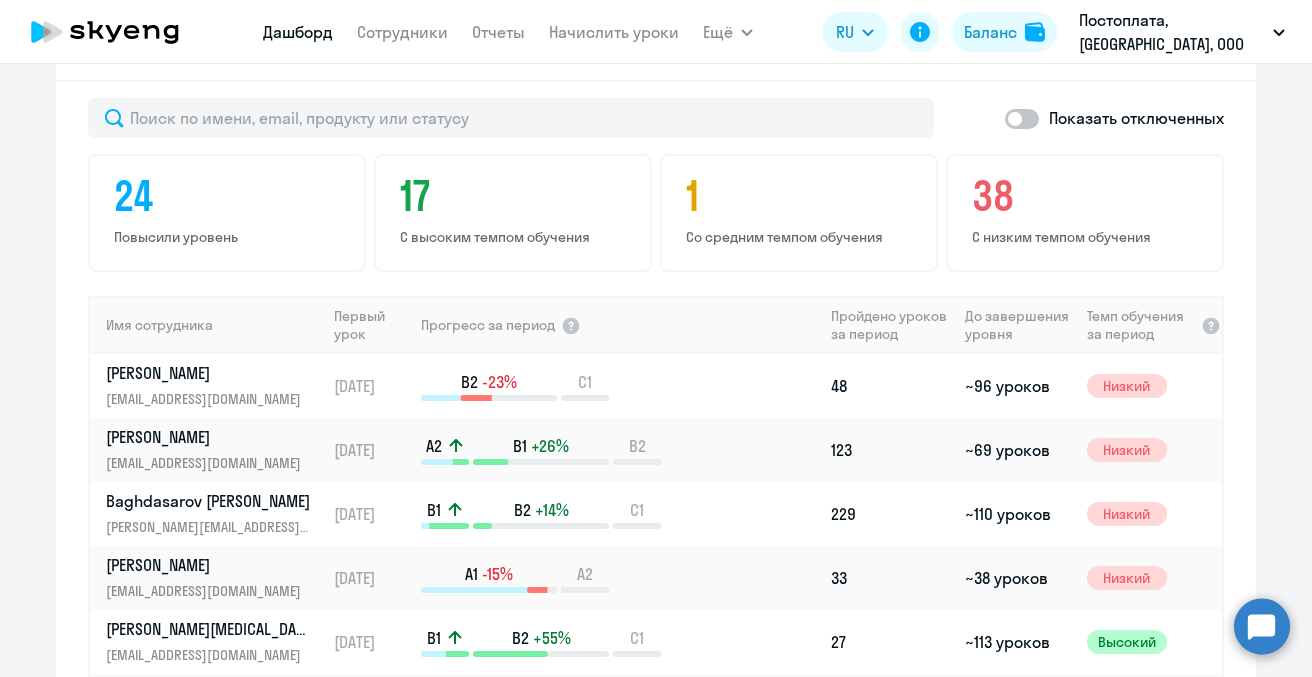 scroll, scrollTop: 1265, scrollLeft: 0, axis: vertical 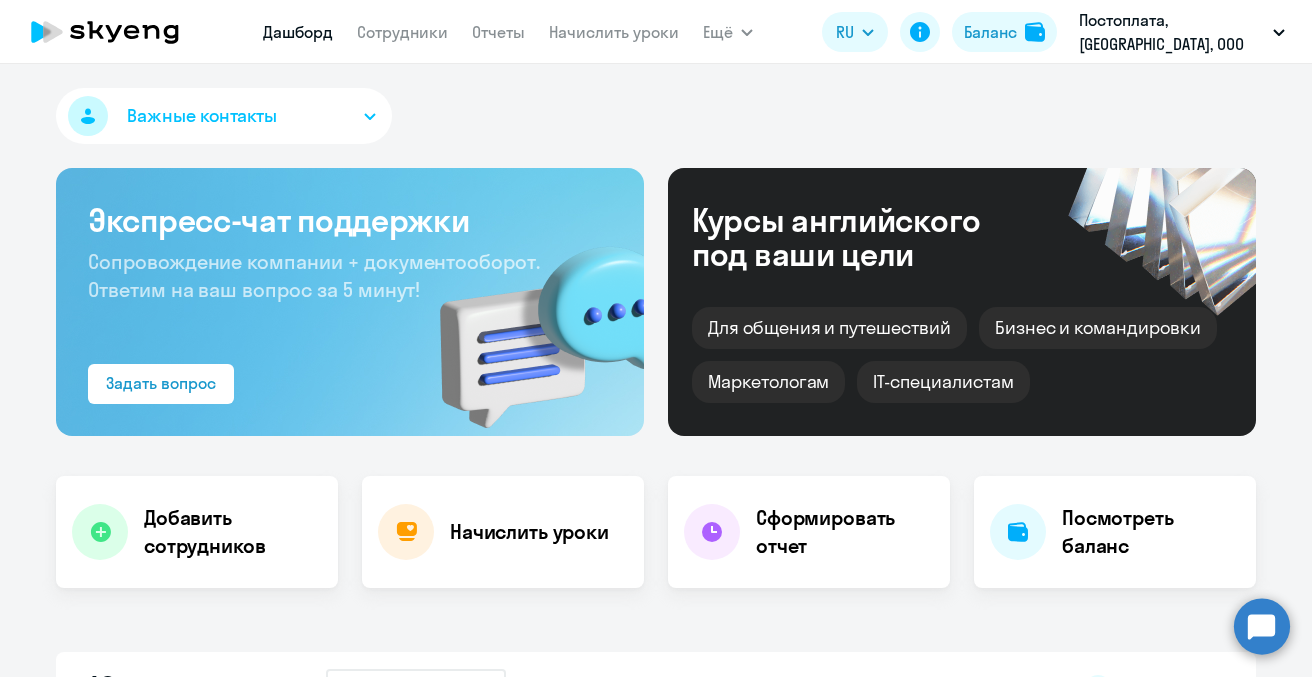 click on "[PERSON_NAME]
Отчеты
Начислить уроки" 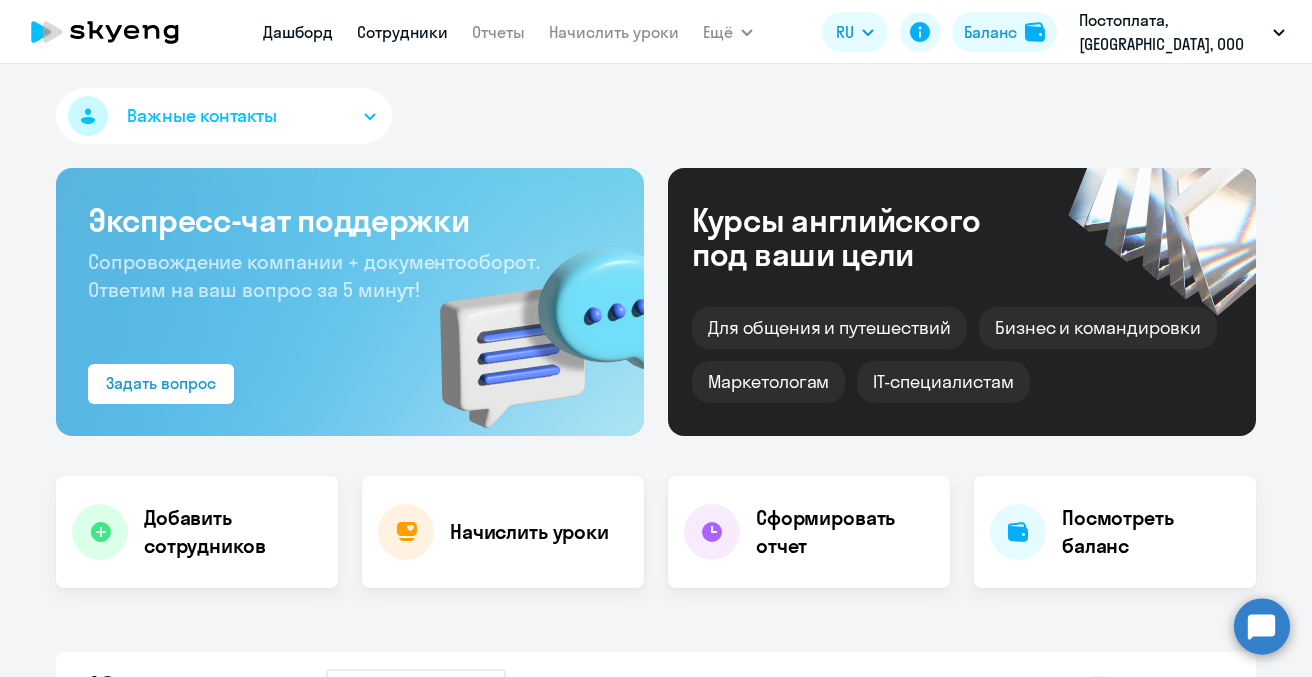 click on "Сотрудники" at bounding box center [402, 32] 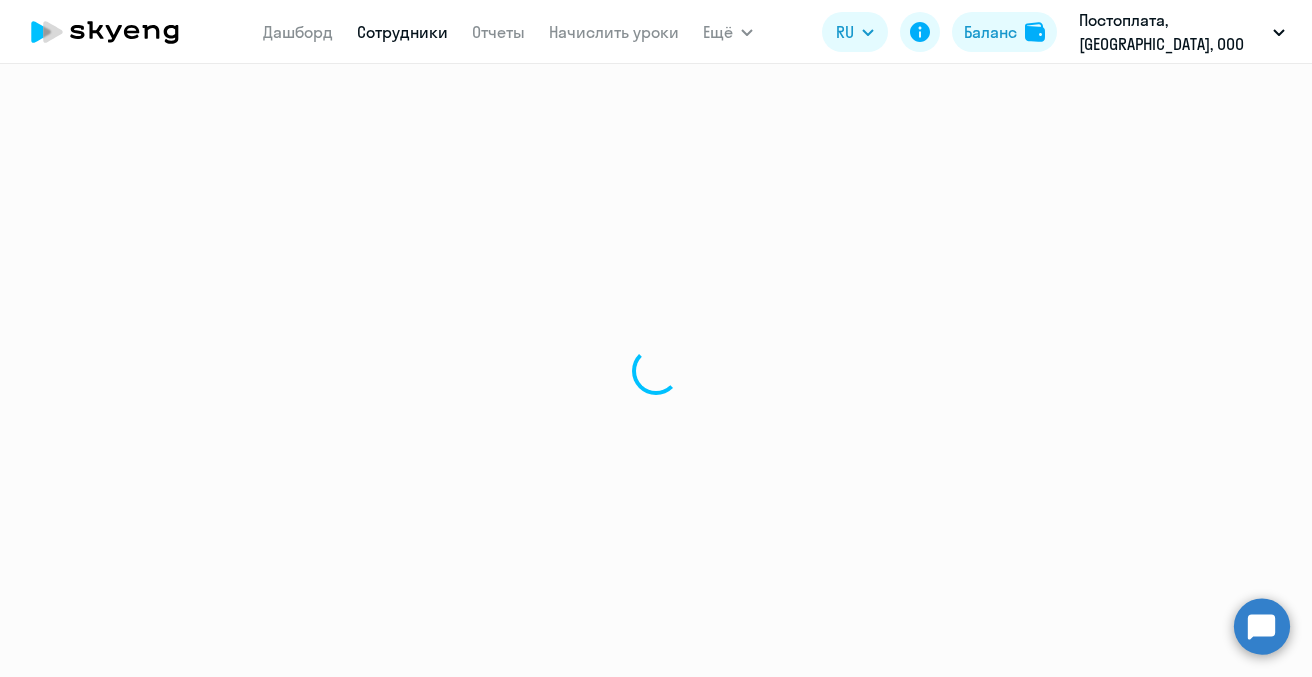 select on "30" 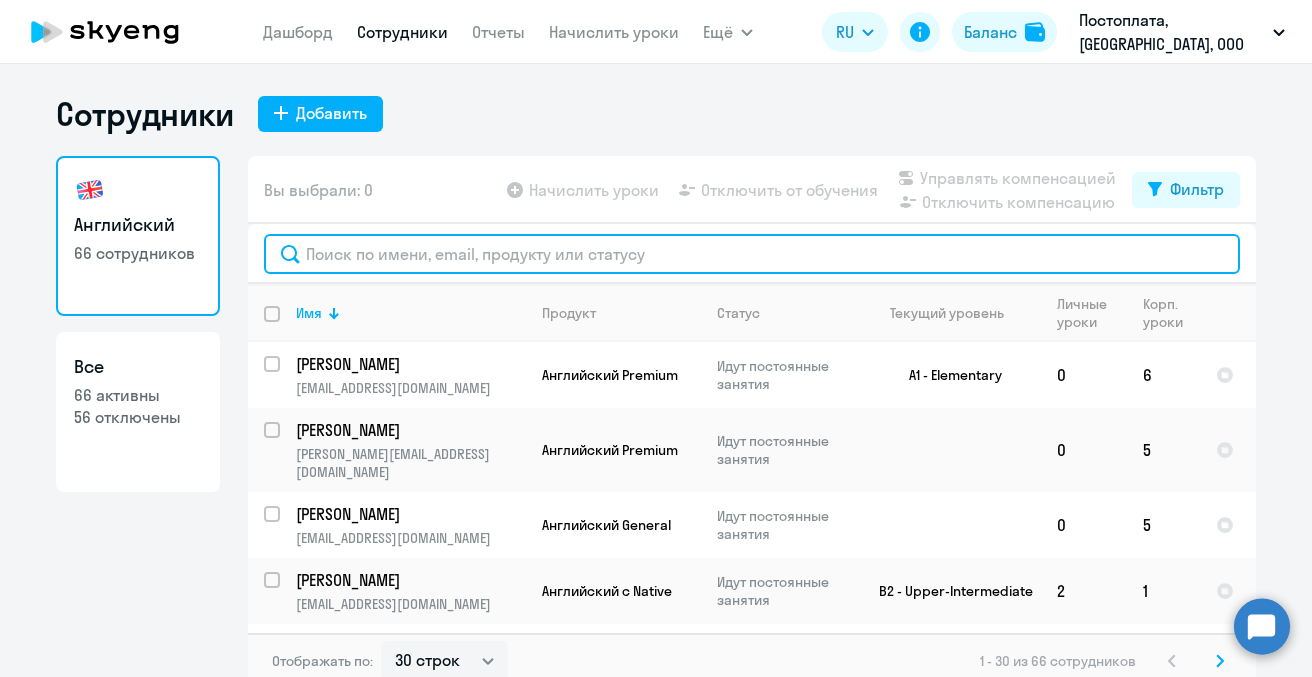 click 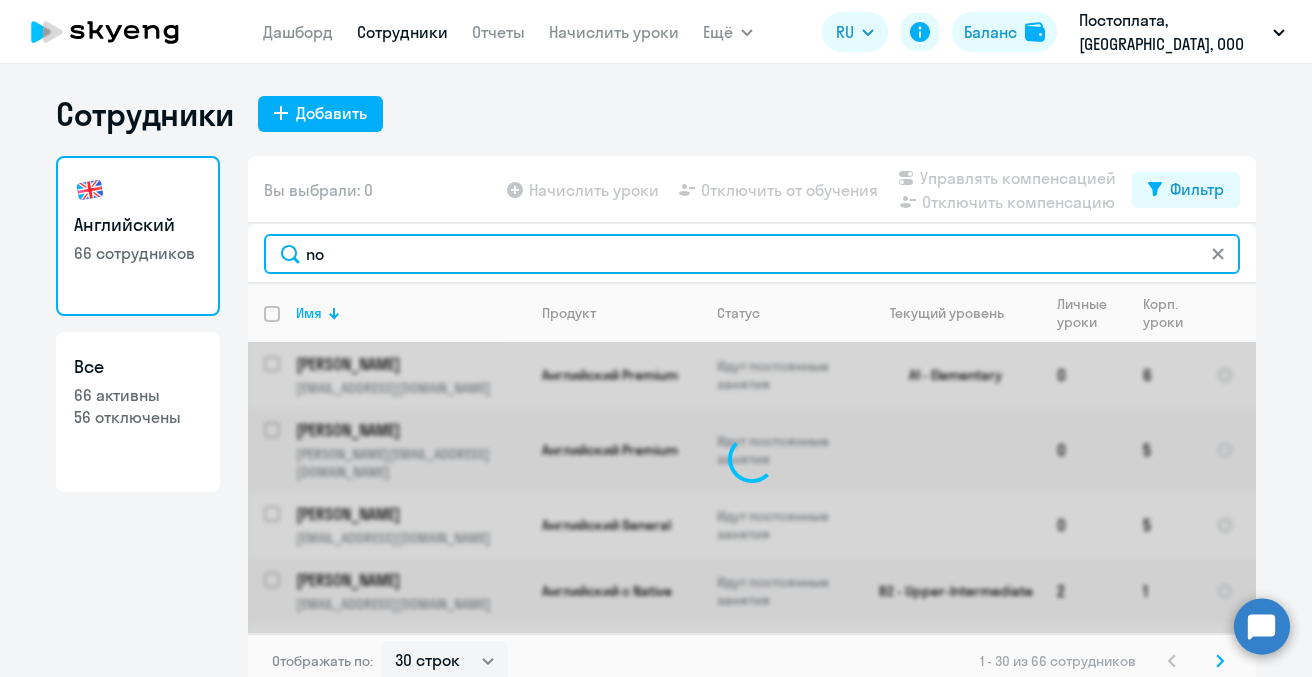 type on "n" 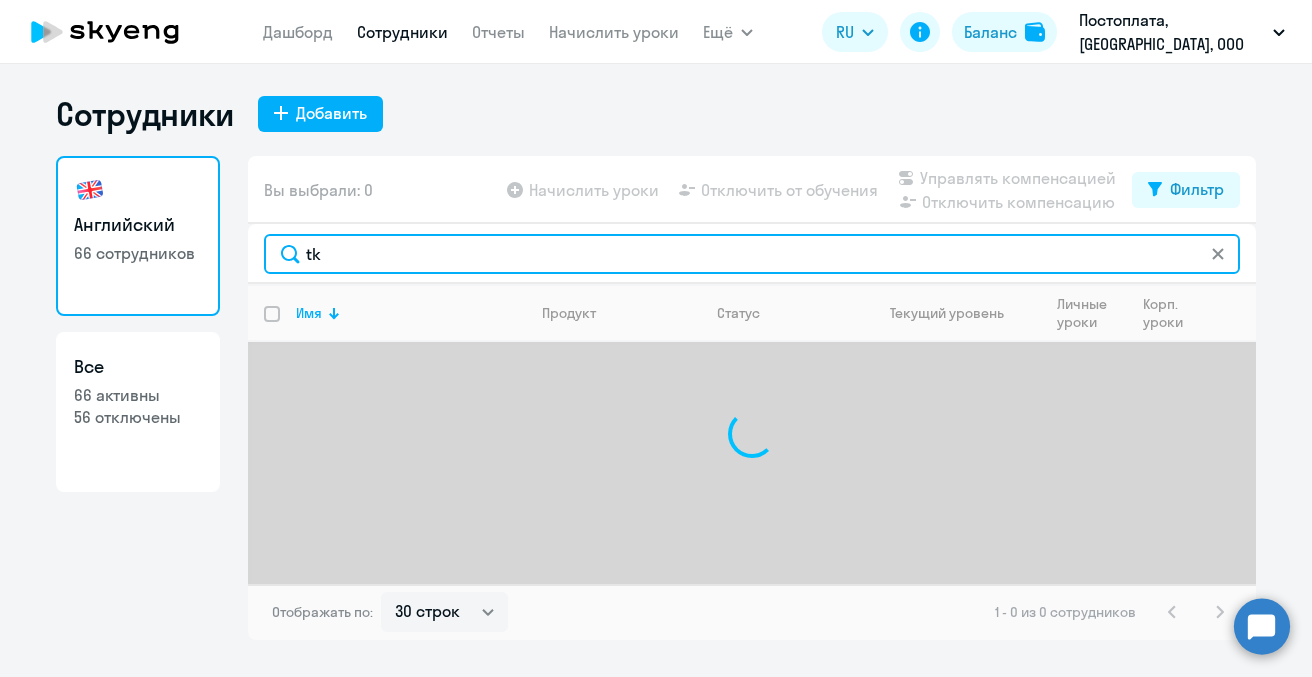 type on "t" 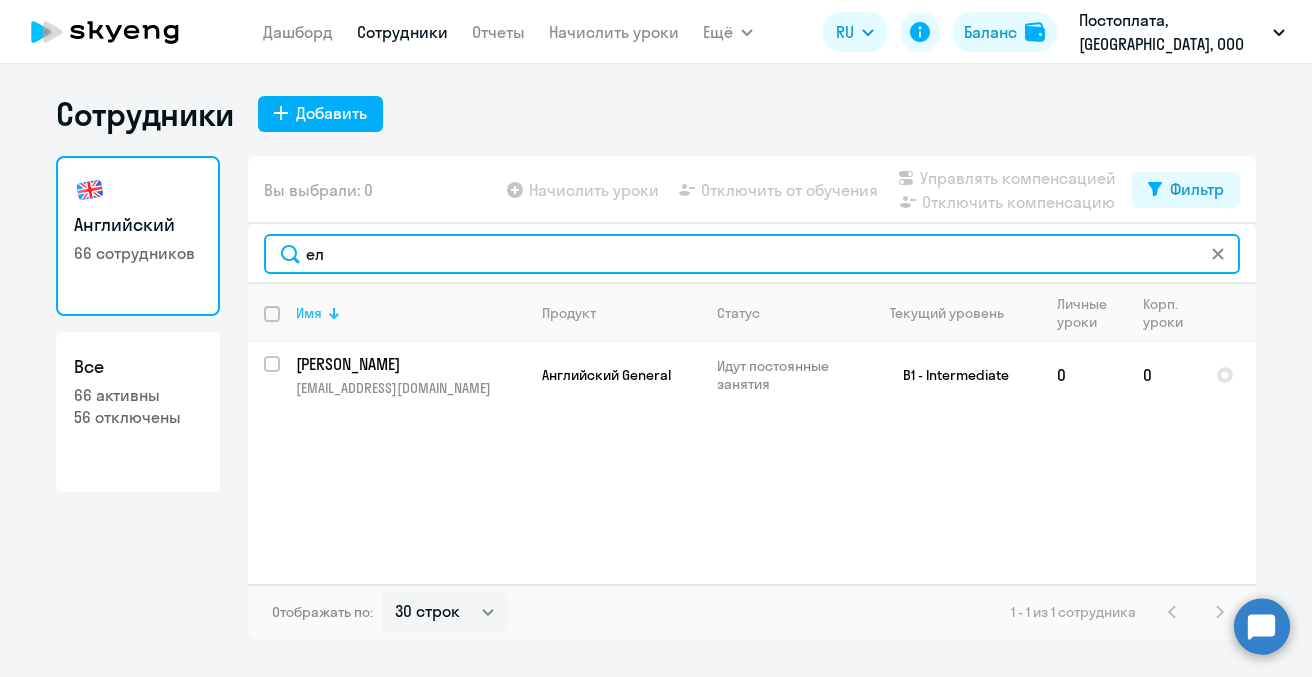 type on "е" 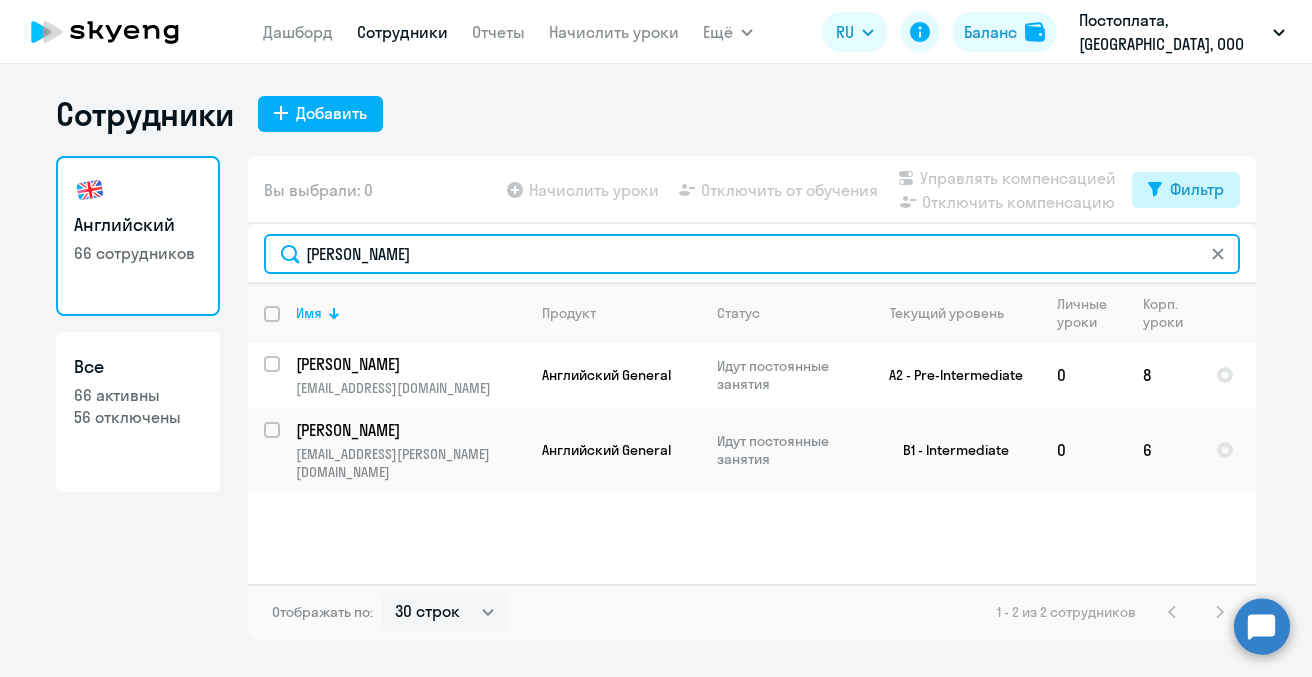 type on "[PERSON_NAME]" 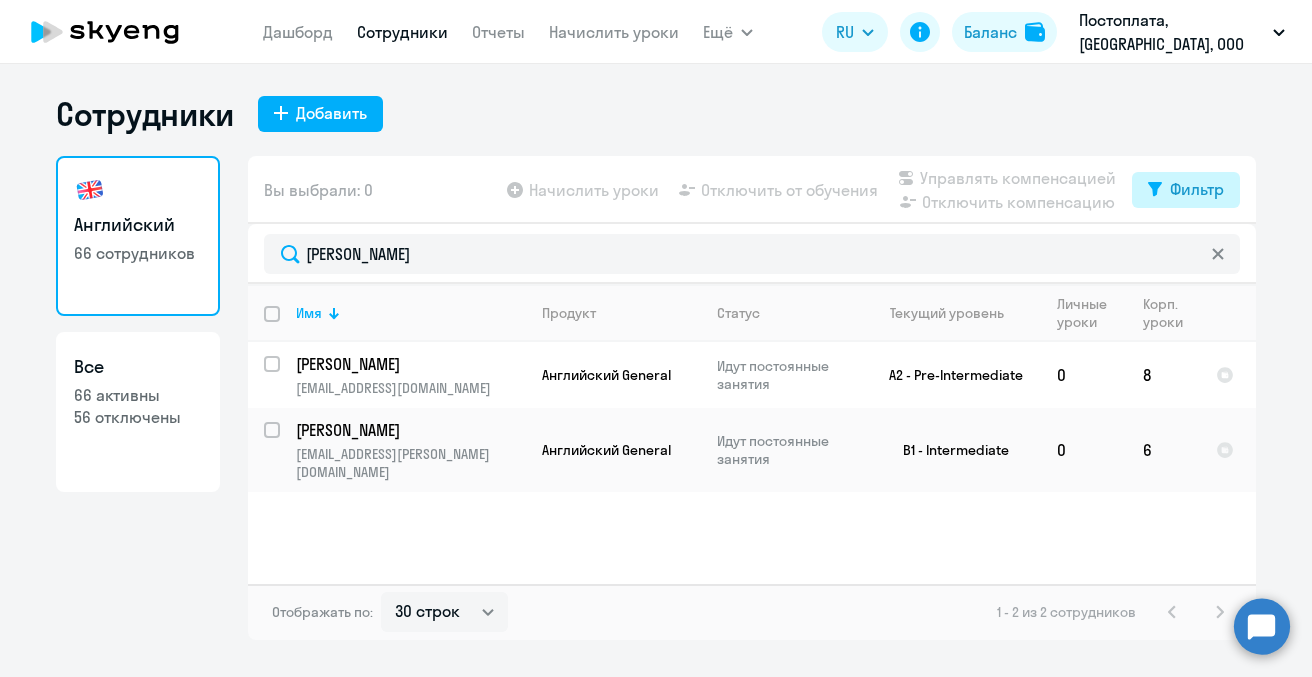 click on "Фильтр" 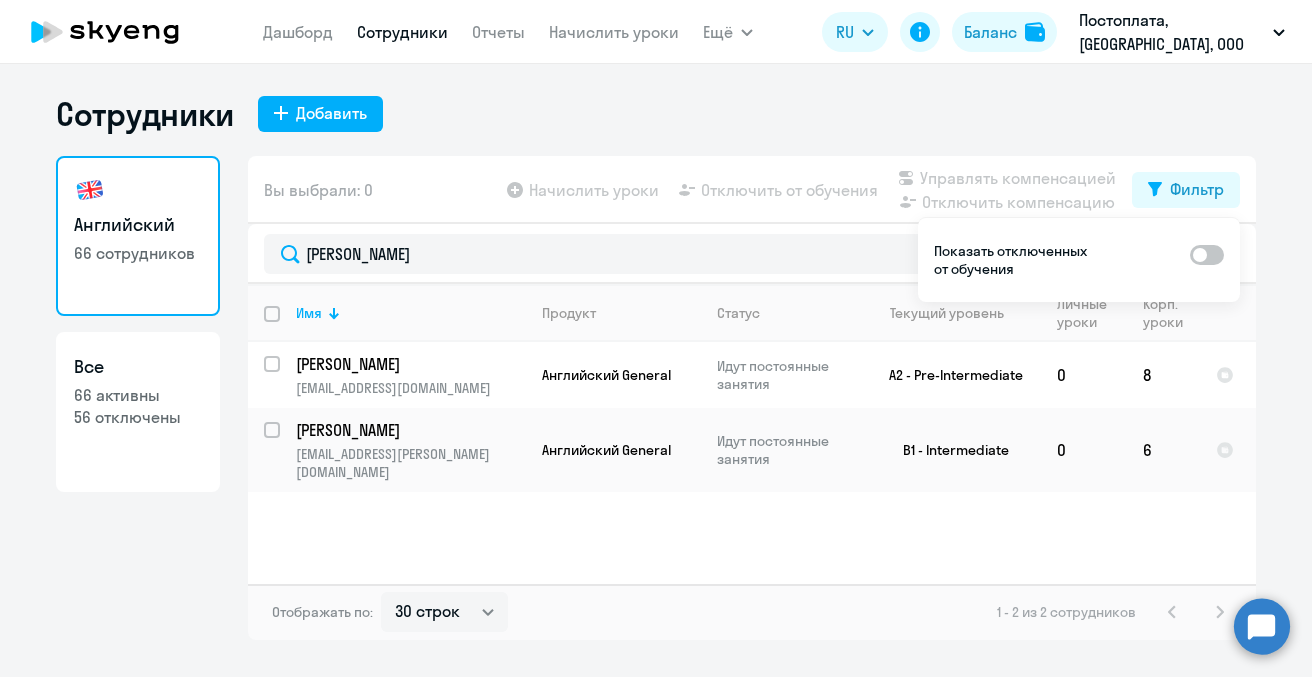 click on "Показать отключенных от обучения" at bounding box center (1079, 260) 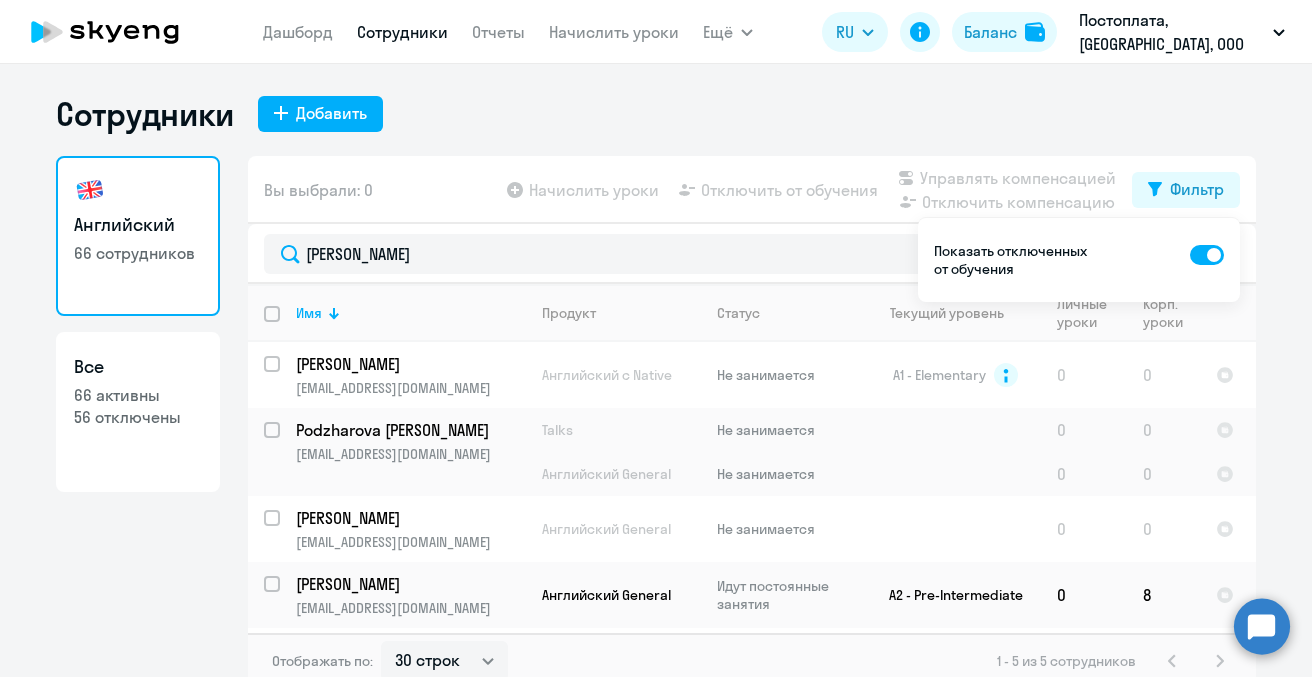 click on "Английский   66 сотрудников  Все  66 активны   56 отключены" 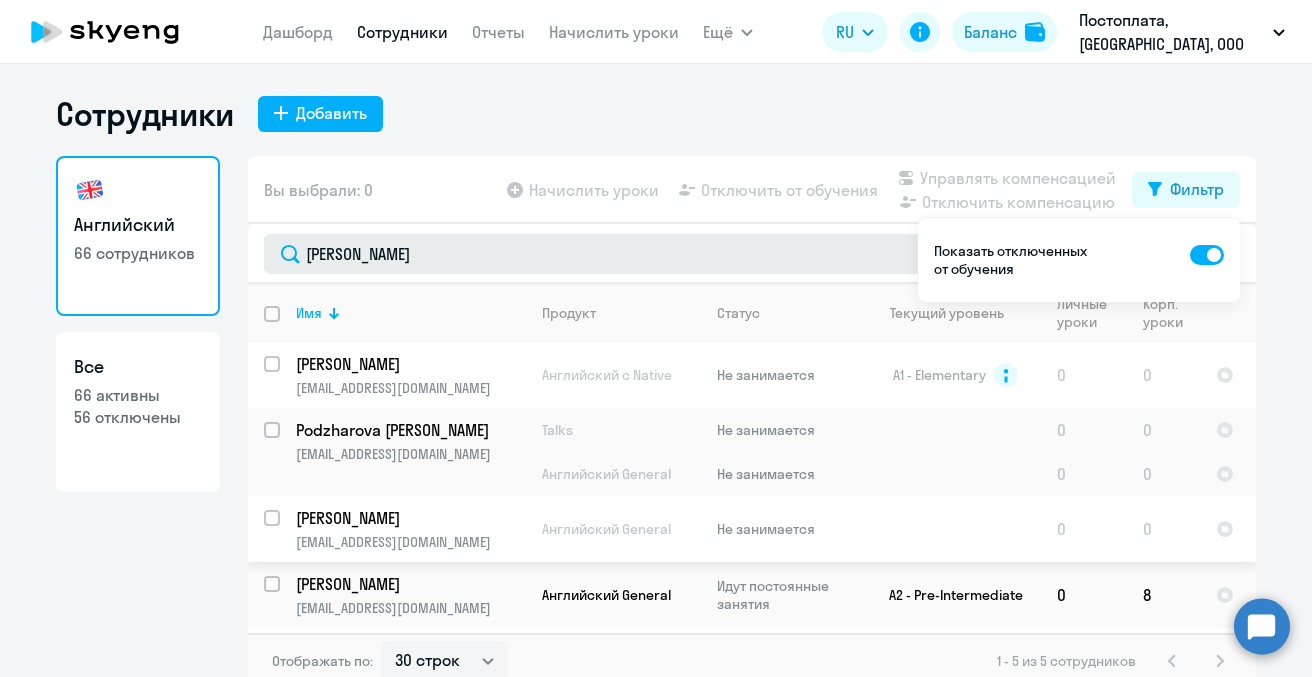 scroll, scrollTop: 0, scrollLeft: 0, axis: both 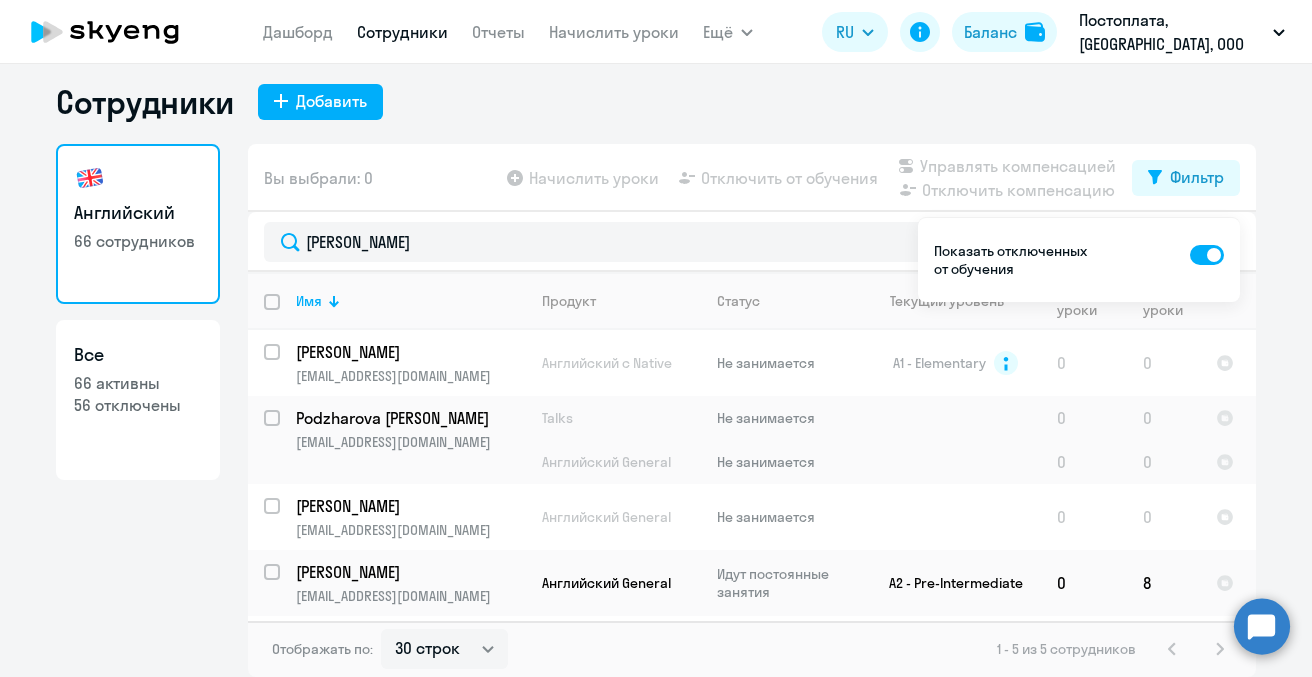 click on "Сотрудники
Добавить   Английский   66 сотрудников  Все  66 активны   56 отключены   Вы выбрали: 0
Начислить уроки
Отключить от обучения
Управлять компенсацией
Отключить компенсацию
Фильтр
[PERSON_NAME]
Имя   Продукт   Статус   Текущий уровень   Личные уроки   Корп. уроки   [PERSON_NAME] [EMAIL_ADDRESS][DOMAIN_NAME] Английский с Native Не занимается A1 - Elementary
0   0
[PERSON_NAME] [PERSON_NAME] [EMAIL_ADDRESS][DOMAIN_NAME] Talks Не занимается  0   0
[PERSON_NAME] [PERSON_NAME] [EMAIL_ADDRESS][DOMAIN_NAME] Английский General Не занимается  0   0
[PERSON_NAME] [EMAIL_ADDRESS][DOMAIN_NAME] Английский General Не занимается  0   0
[PERSON_NAME] [EMAIL_ADDRESS][DOMAIN_NAME] Английский General A2 - Pre-Intermediate  0   8" 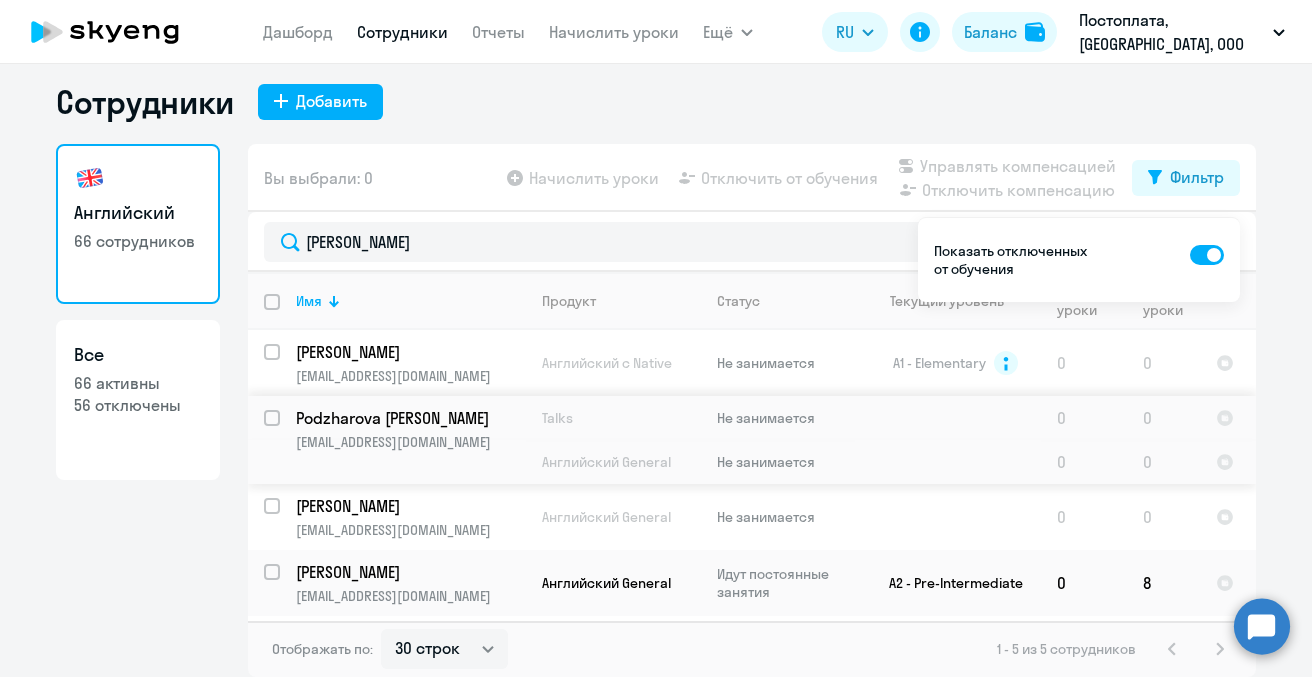 scroll, scrollTop: 0, scrollLeft: 0, axis: both 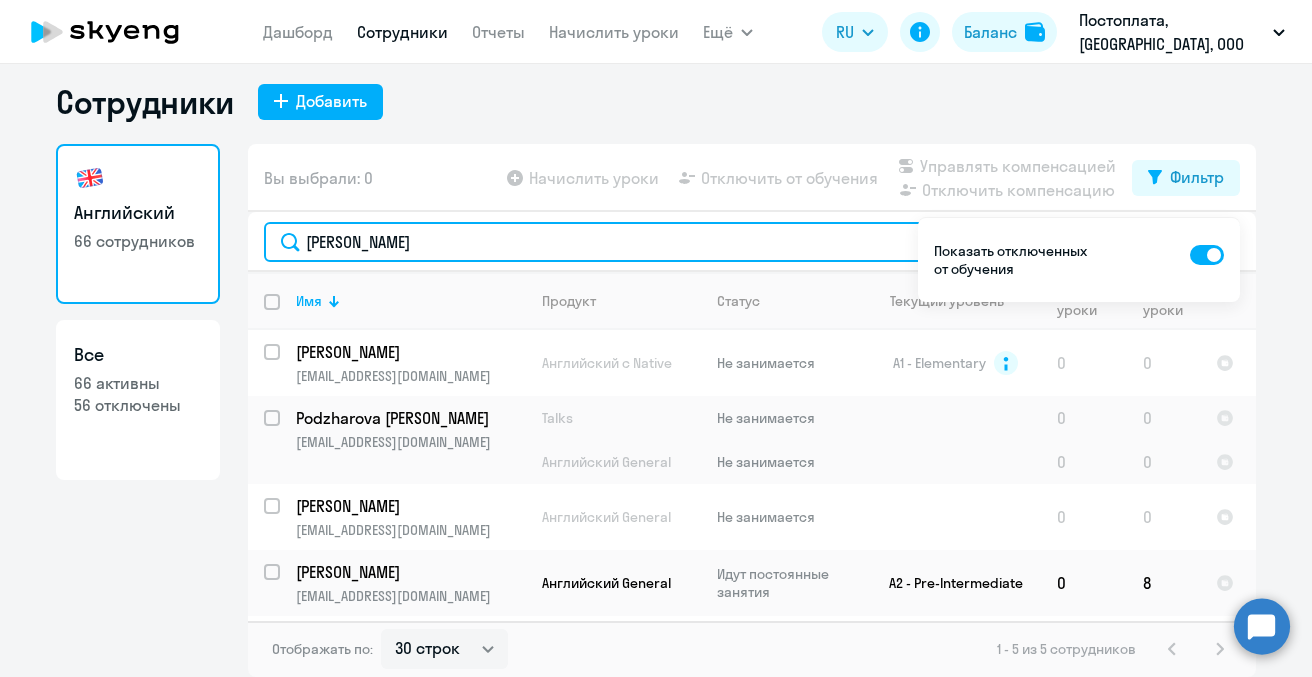 click on "[PERSON_NAME]" 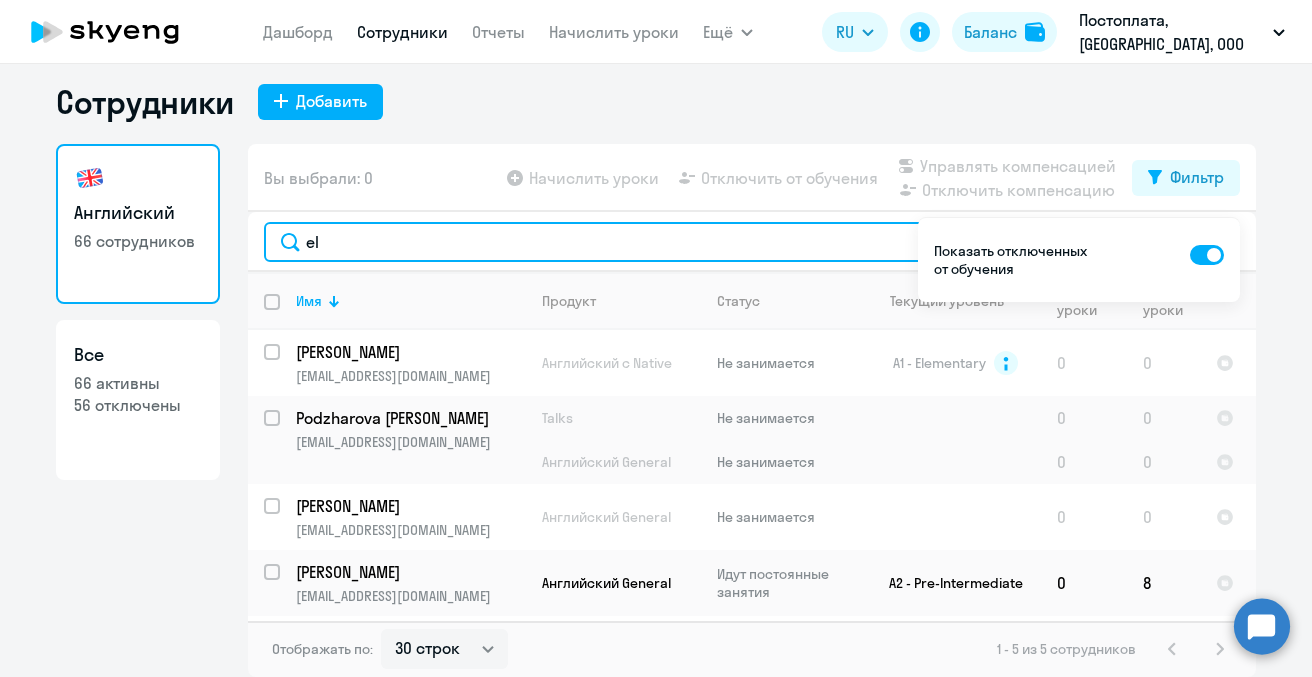 type on "e" 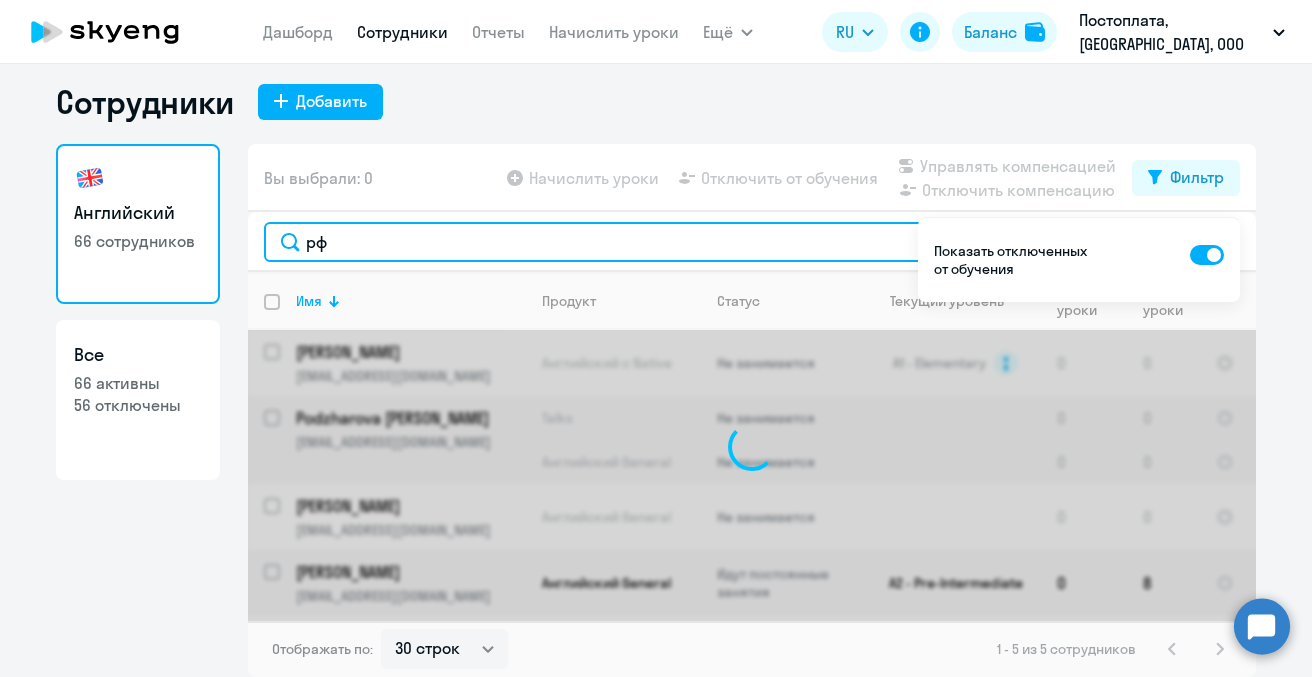 type on "р" 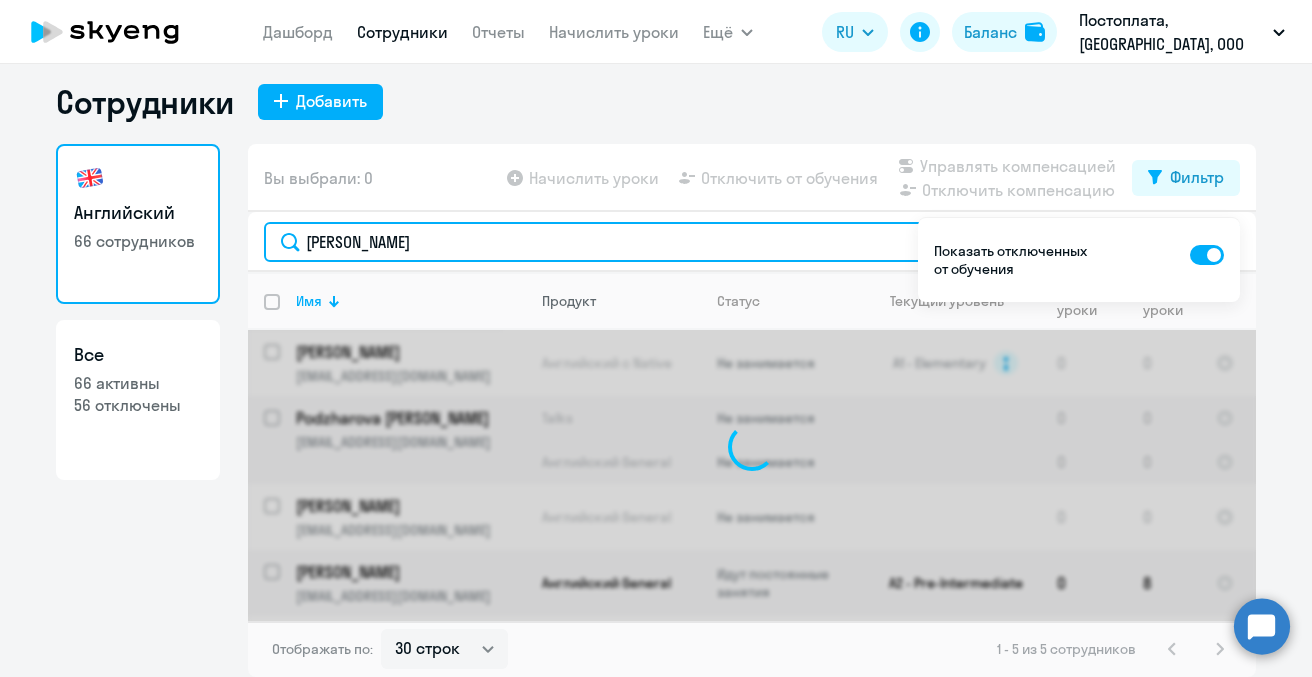 scroll, scrollTop: 0, scrollLeft: 0, axis: both 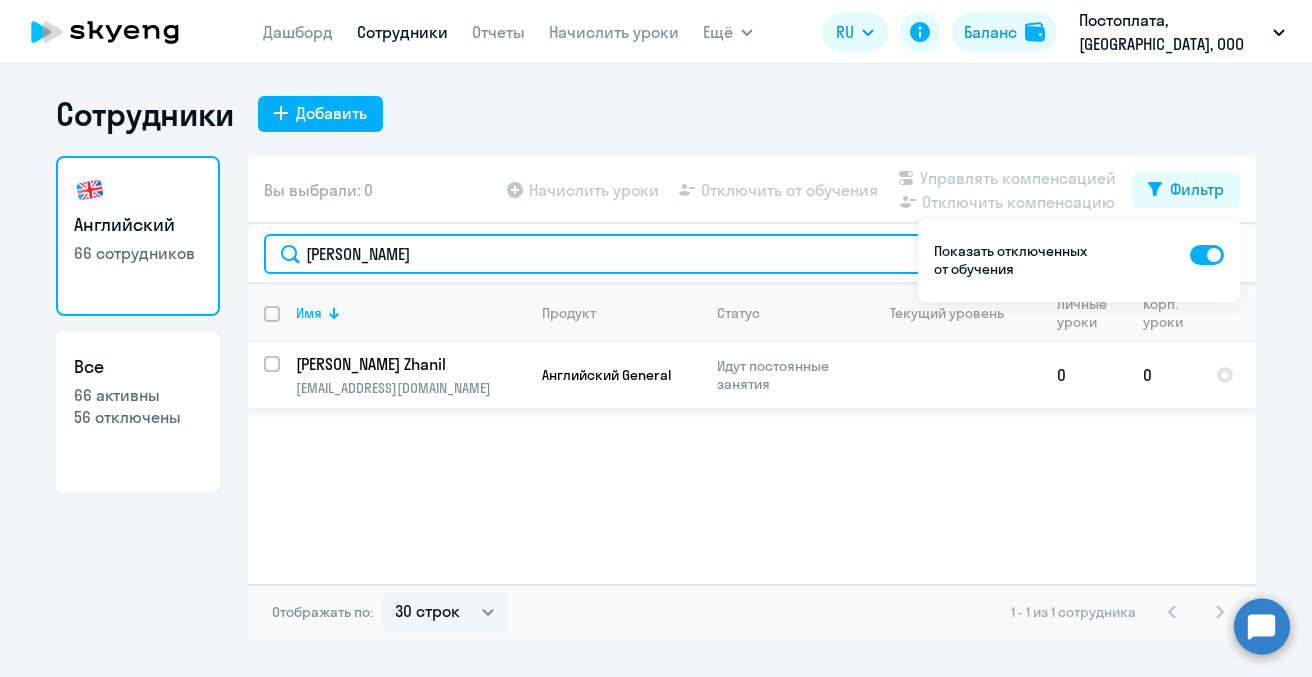 type on "[PERSON_NAME]" 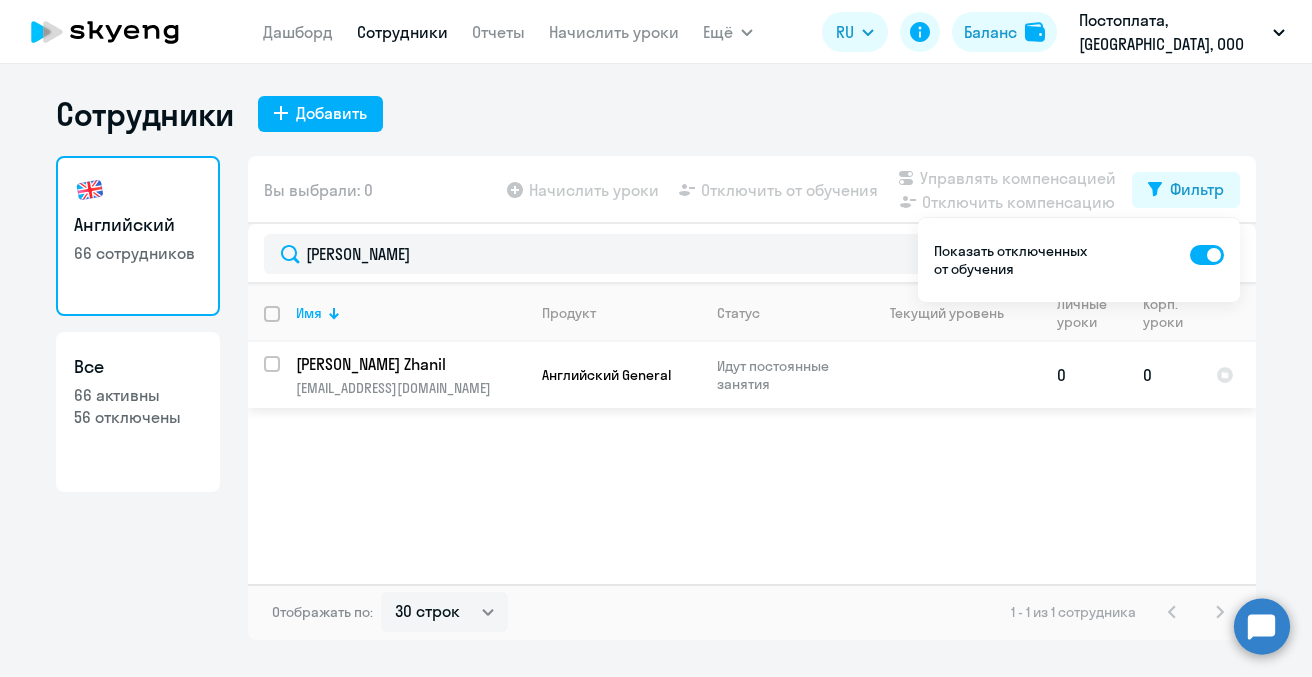 click at bounding box center (284, 376) 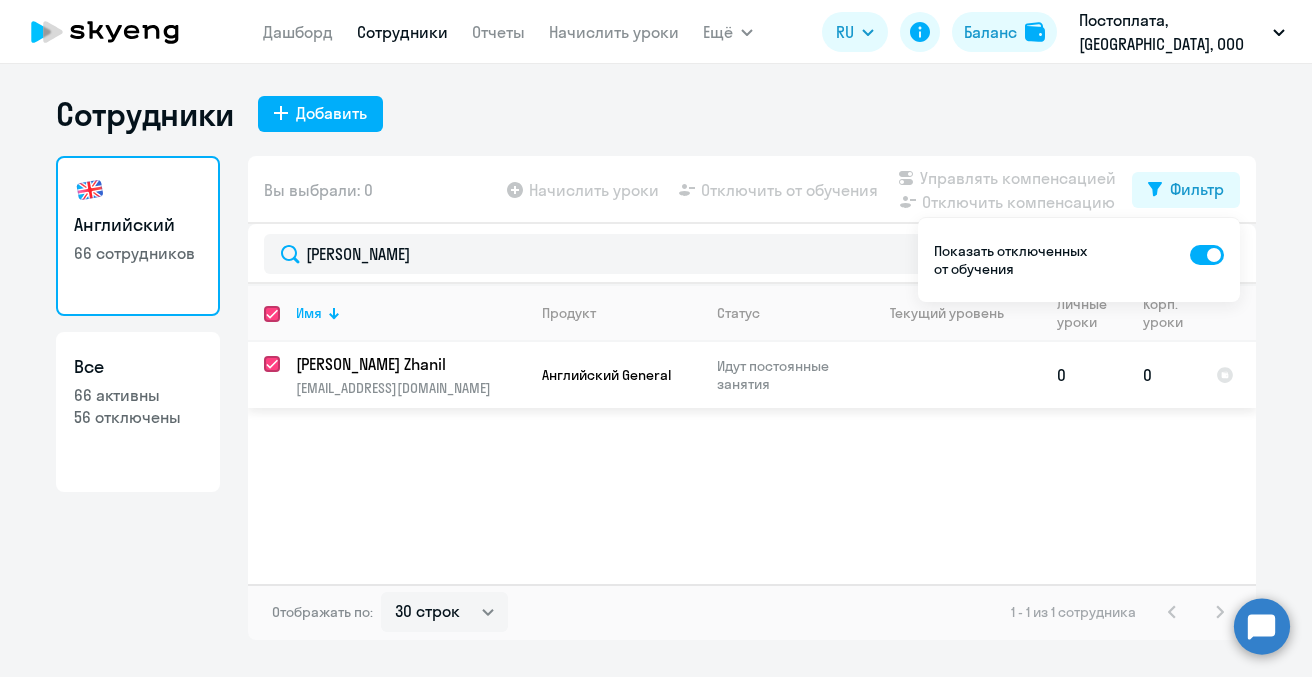 checkbox on "true" 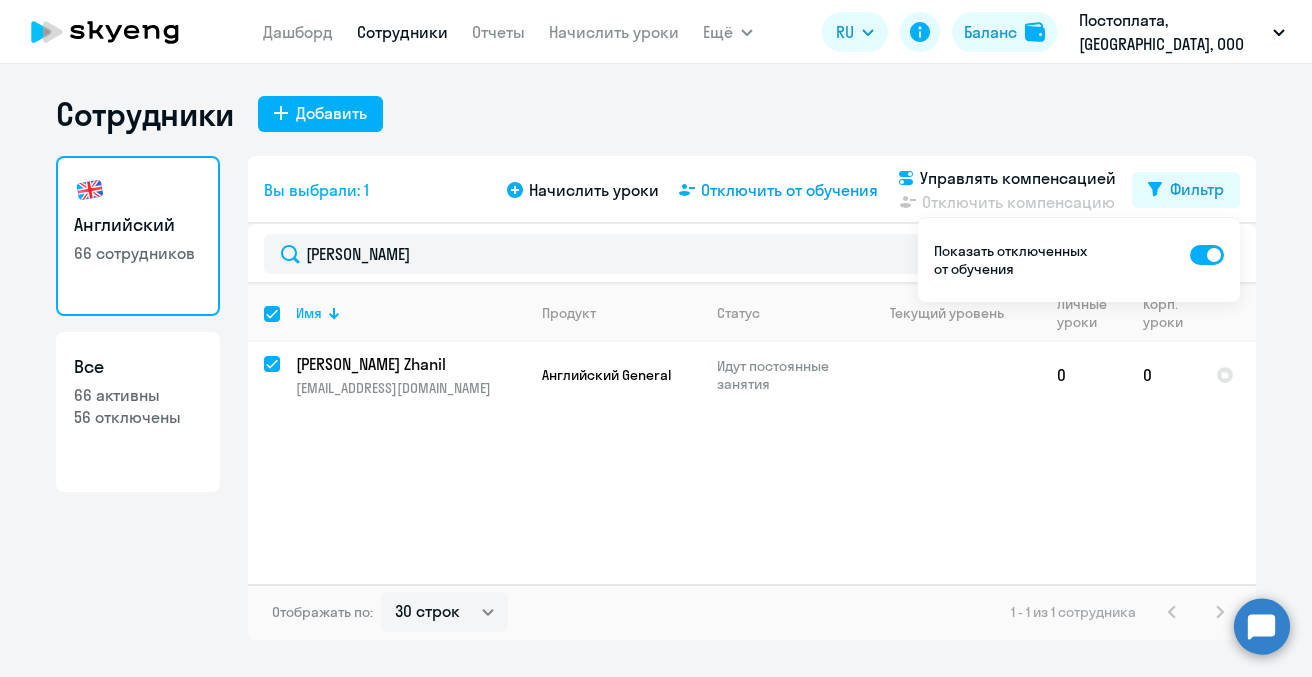 click on "Отключить от обучения" 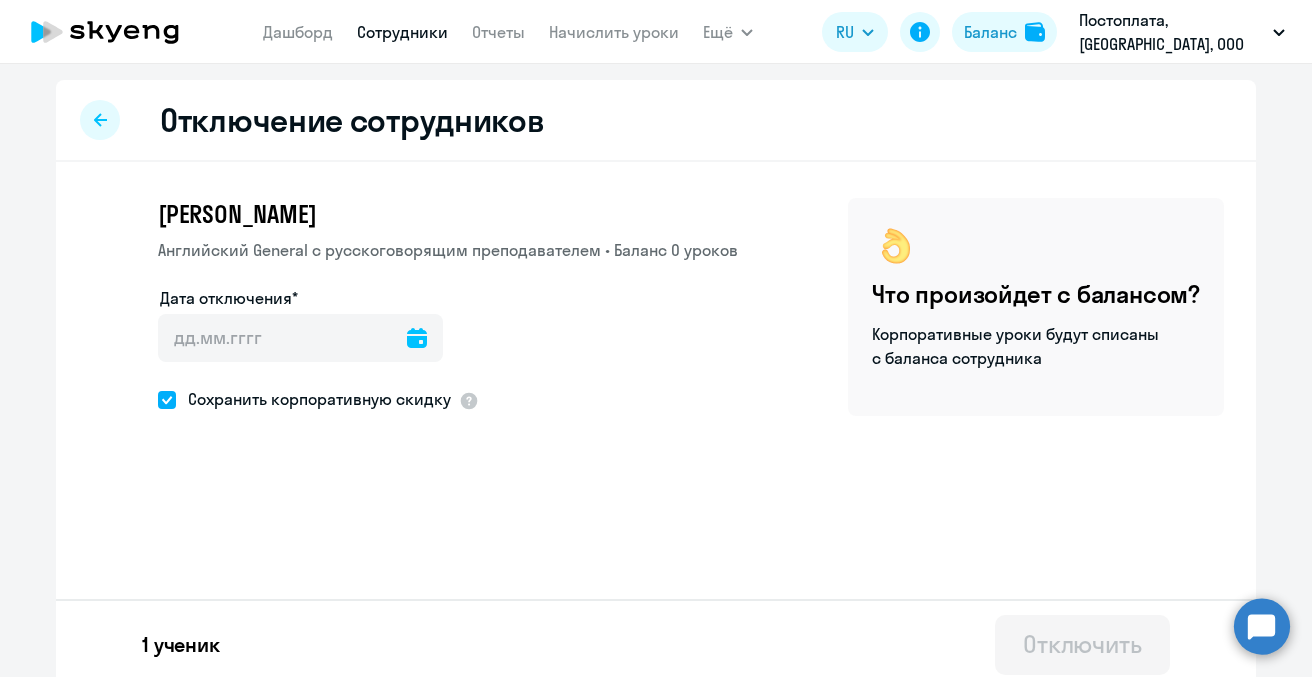 click 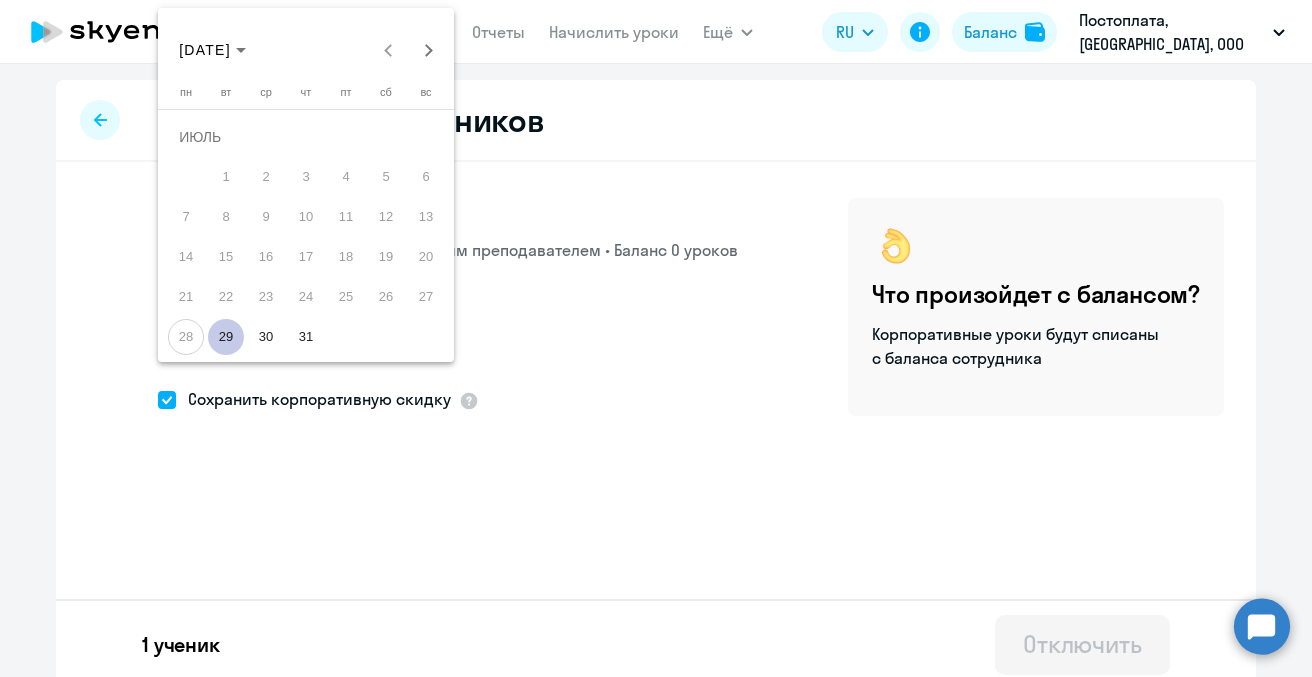 click on "29" at bounding box center (226, 337) 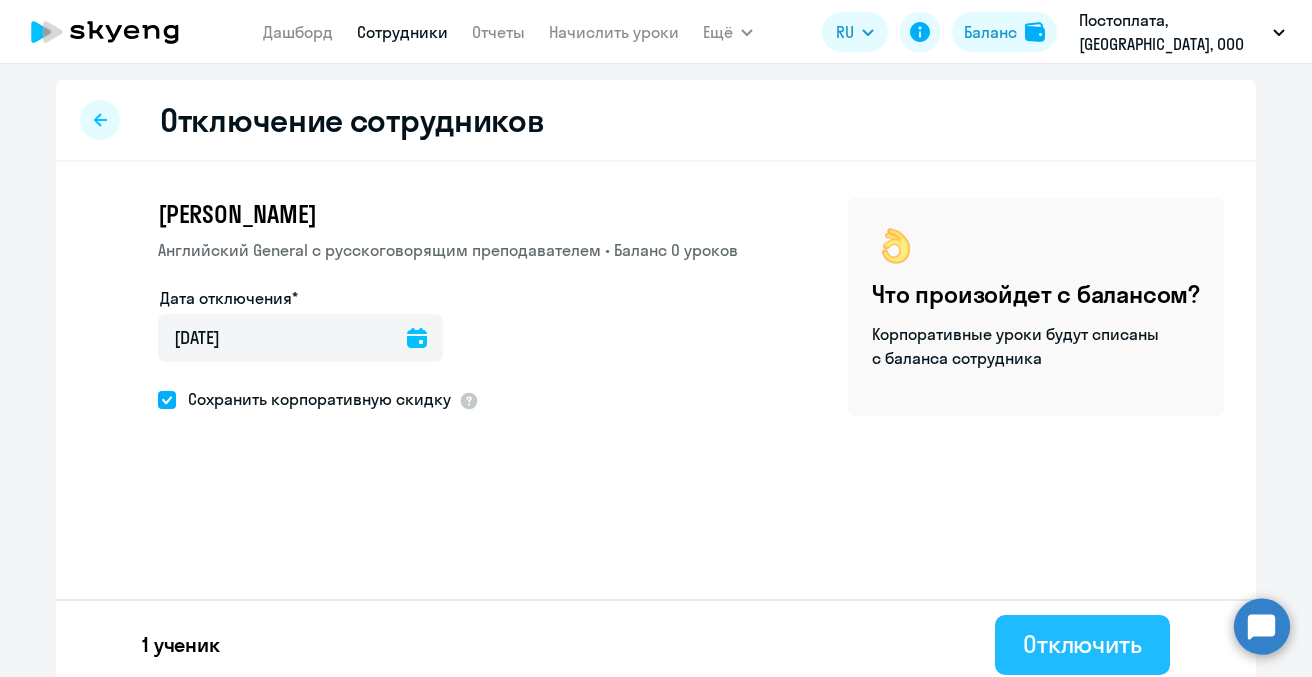 click on "Отключить" 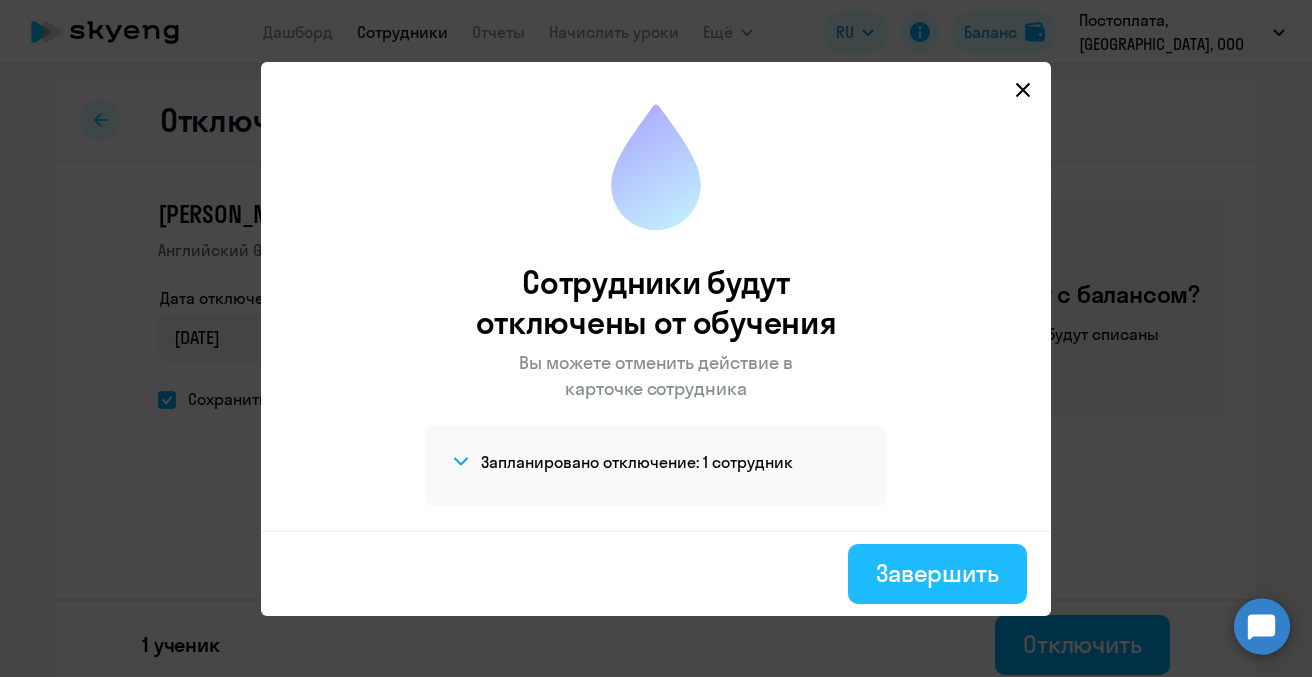 click on "Завершить" at bounding box center (937, 573) 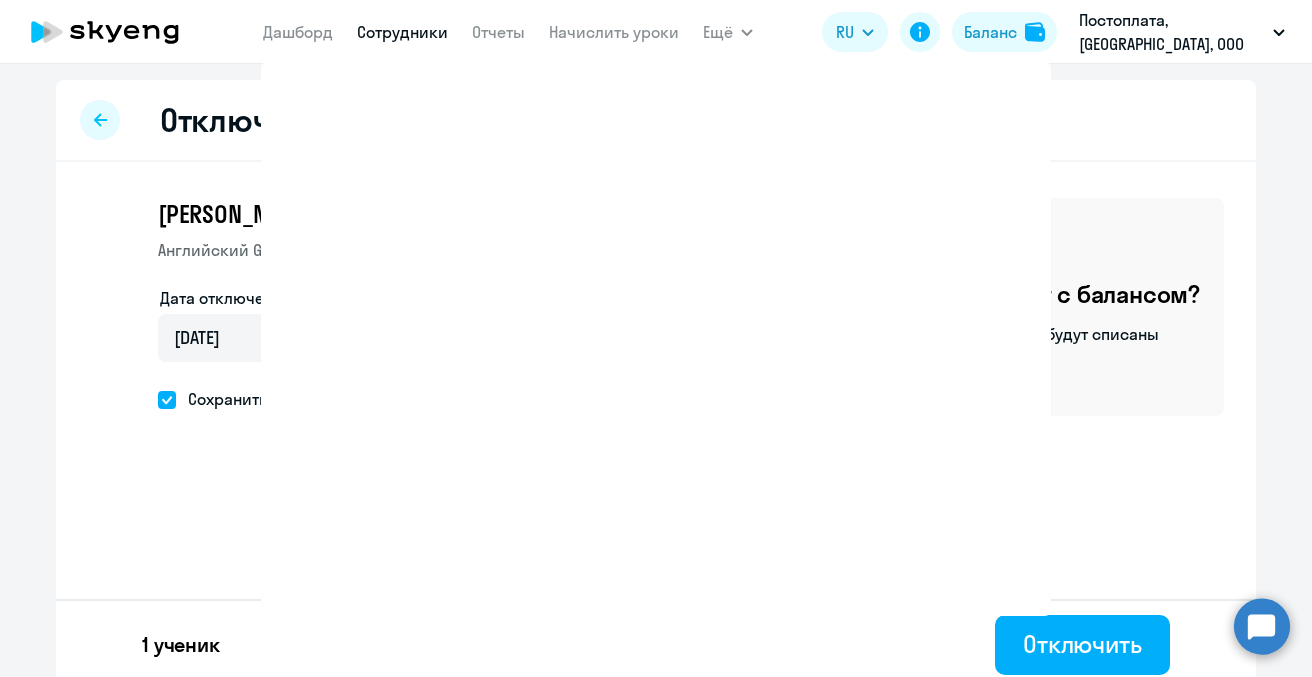 select on "30" 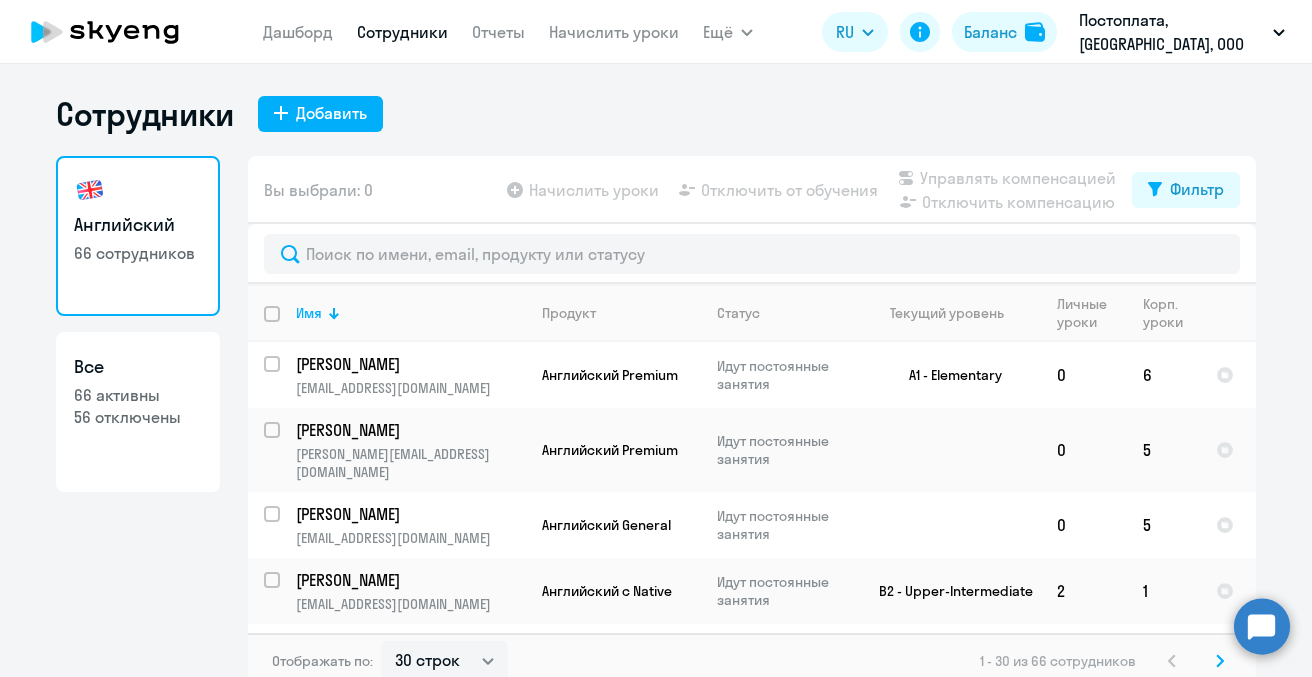 click 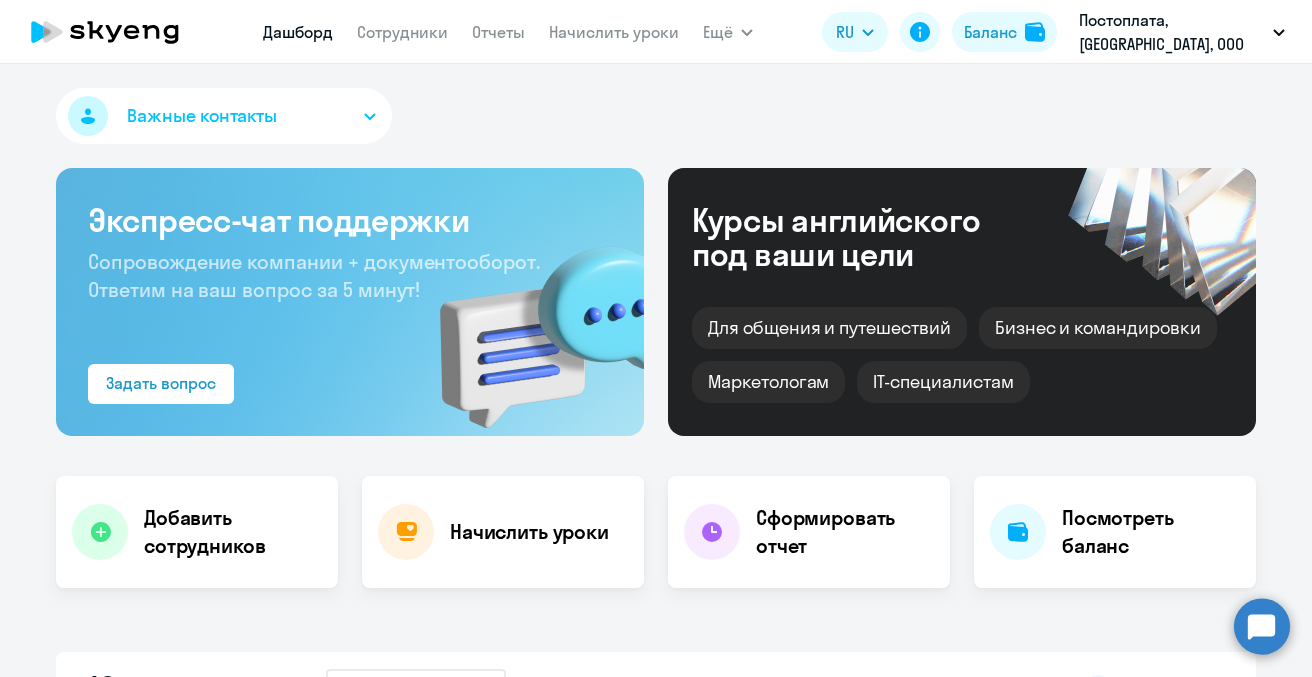 scroll, scrollTop: 0, scrollLeft: 0, axis: both 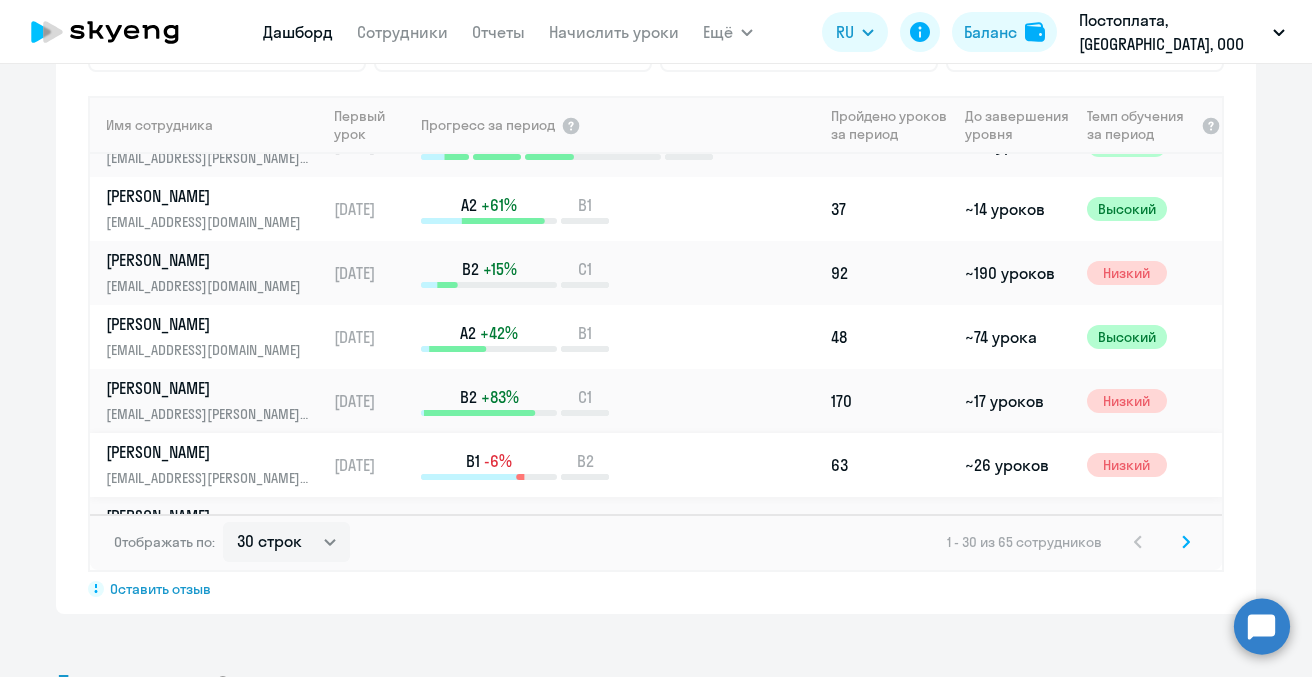 click on "B1   -6%  B2" 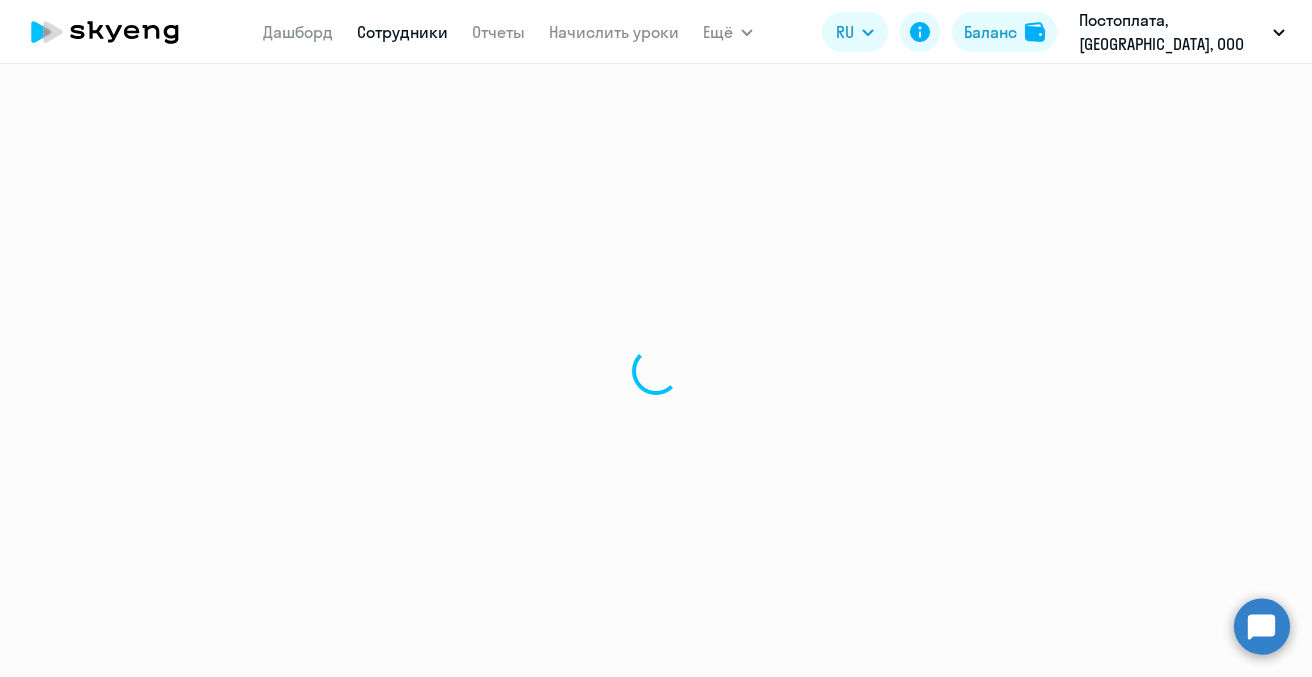 scroll, scrollTop: 0, scrollLeft: 0, axis: both 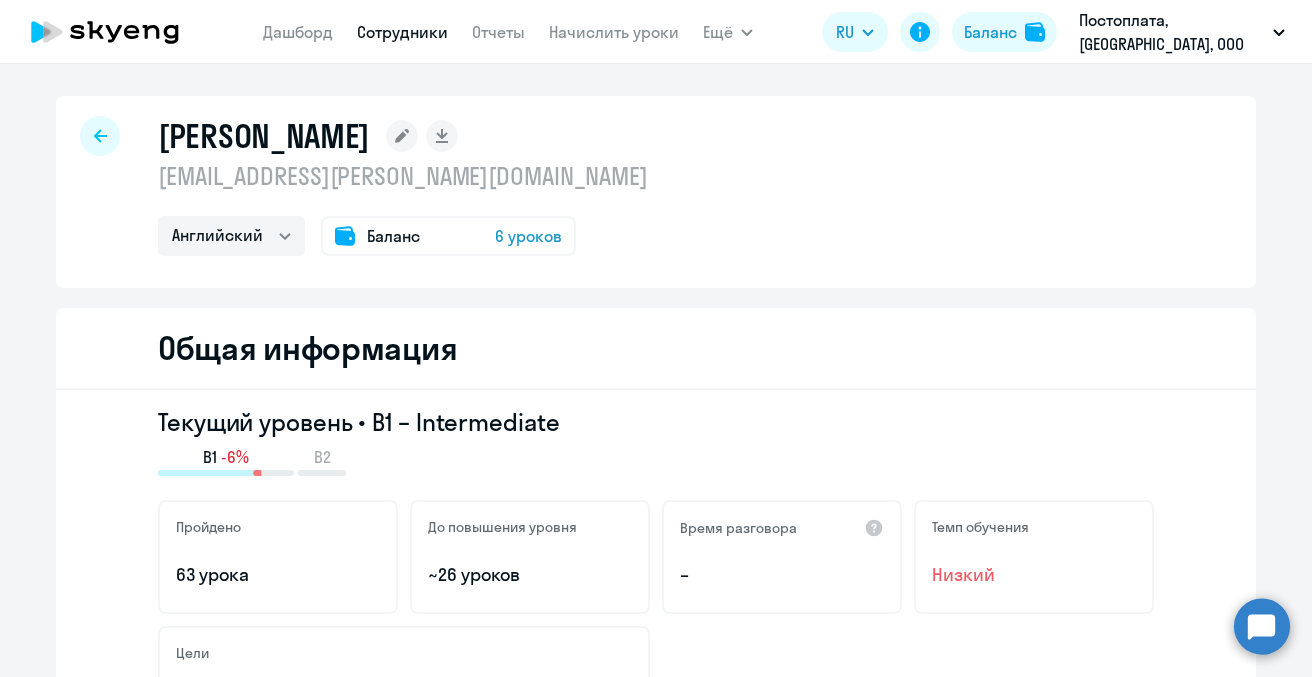 click 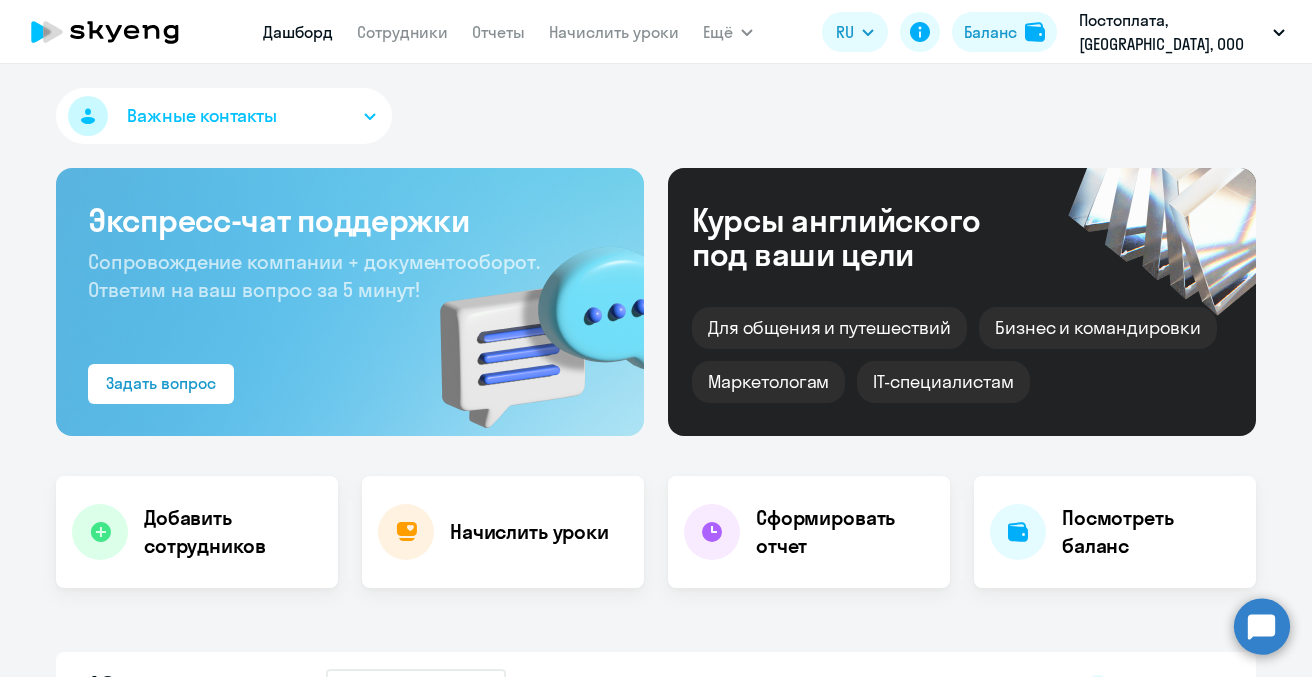 select on "30" 